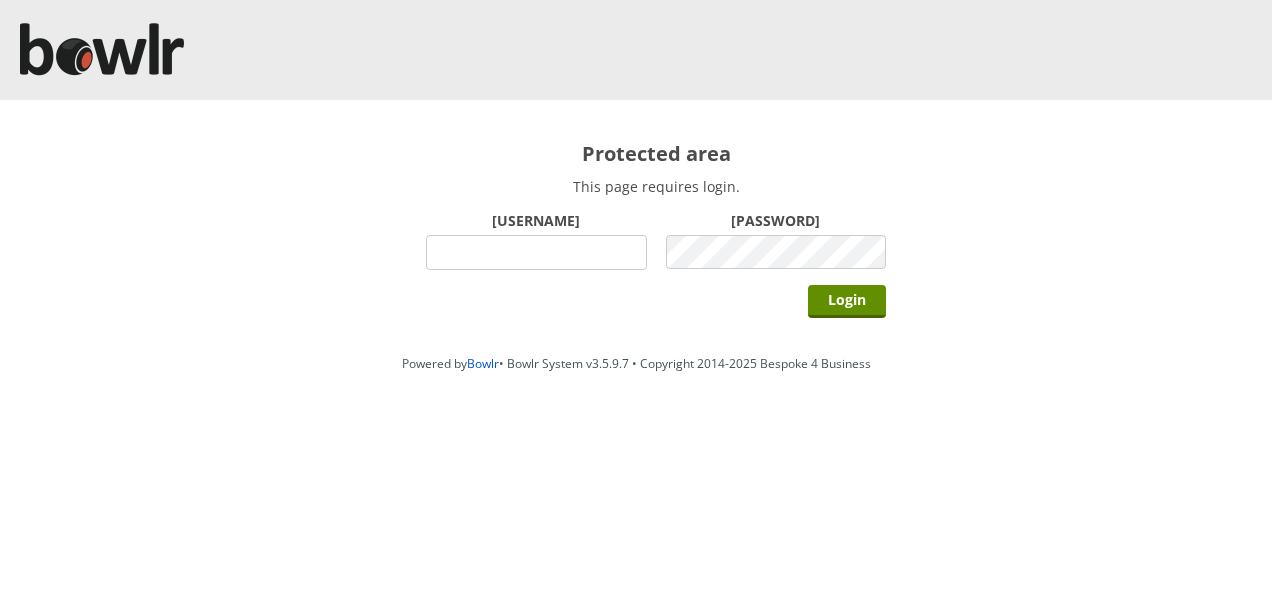 scroll, scrollTop: 0, scrollLeft: 0, axis: both 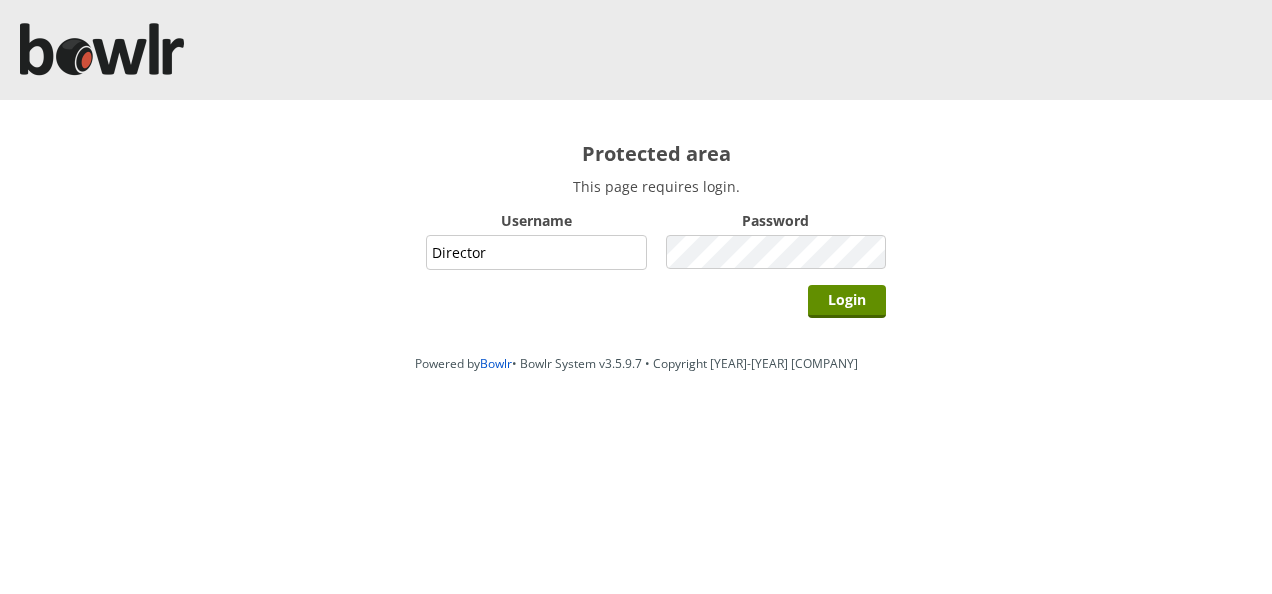 type on "Director" 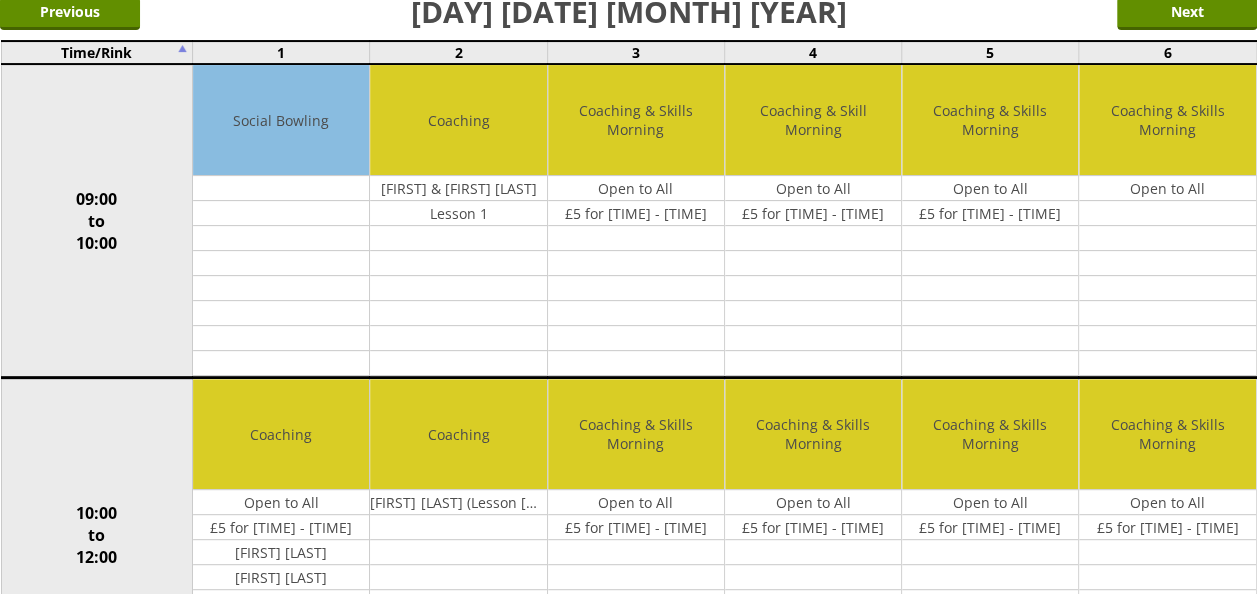 scroll, scrollTop: 0, scrollLeft: 0, axis: both 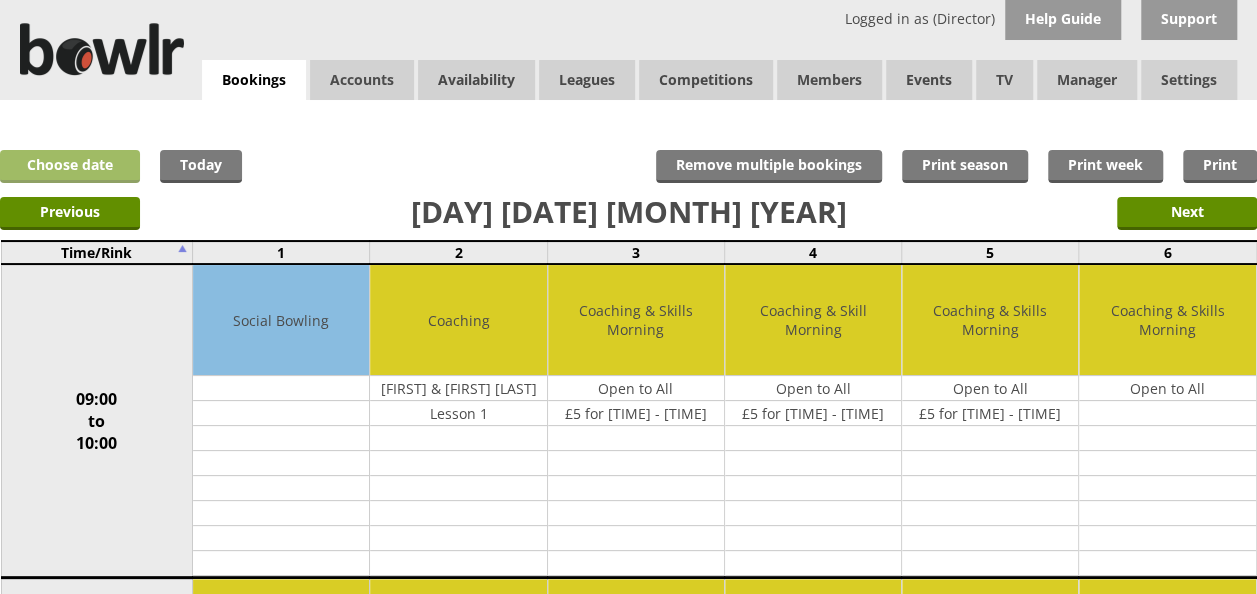 click on "Choose date" at bounding box center (70, 166) 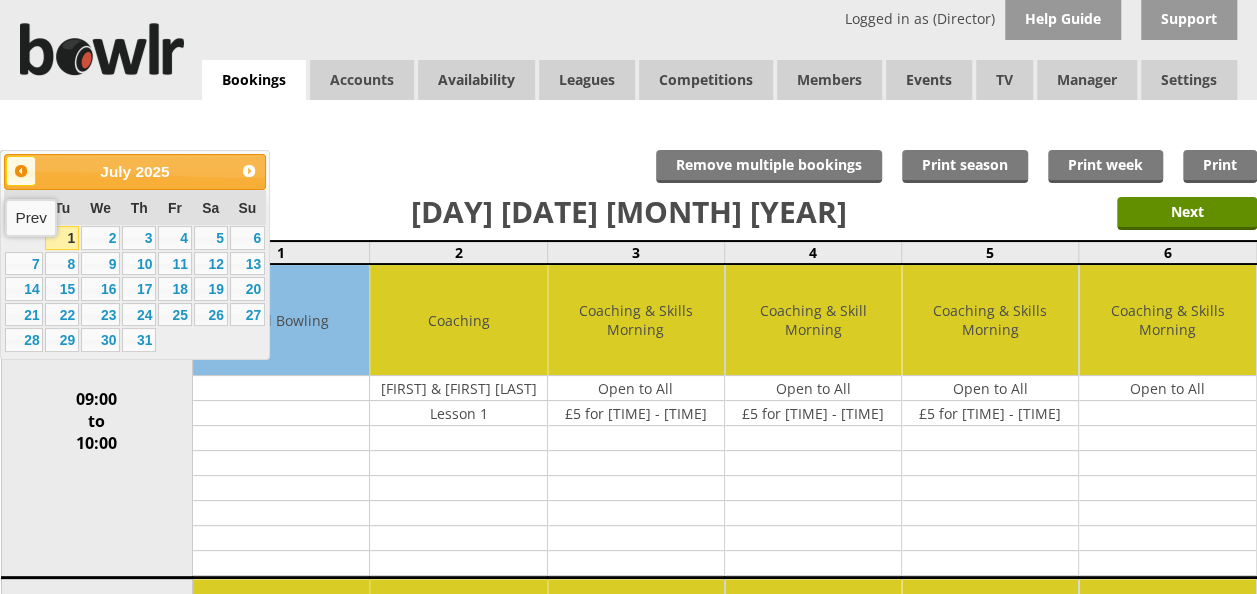 click on "Prev" at bounding box center (21, 171) 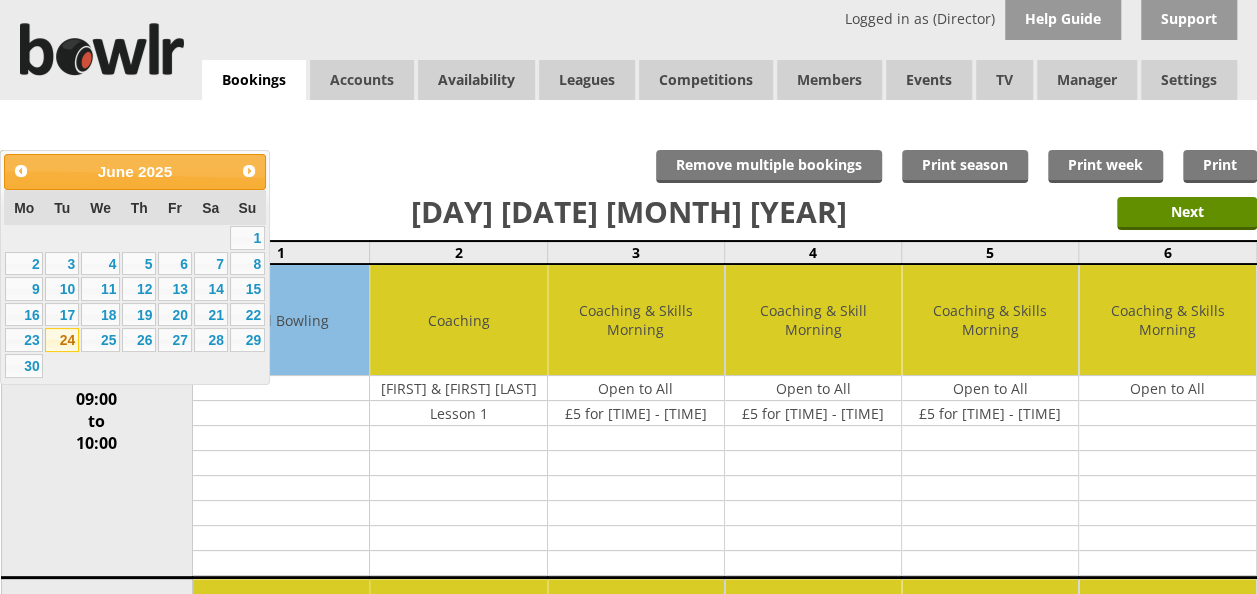 click on "24" at bounding box center (62, 340) 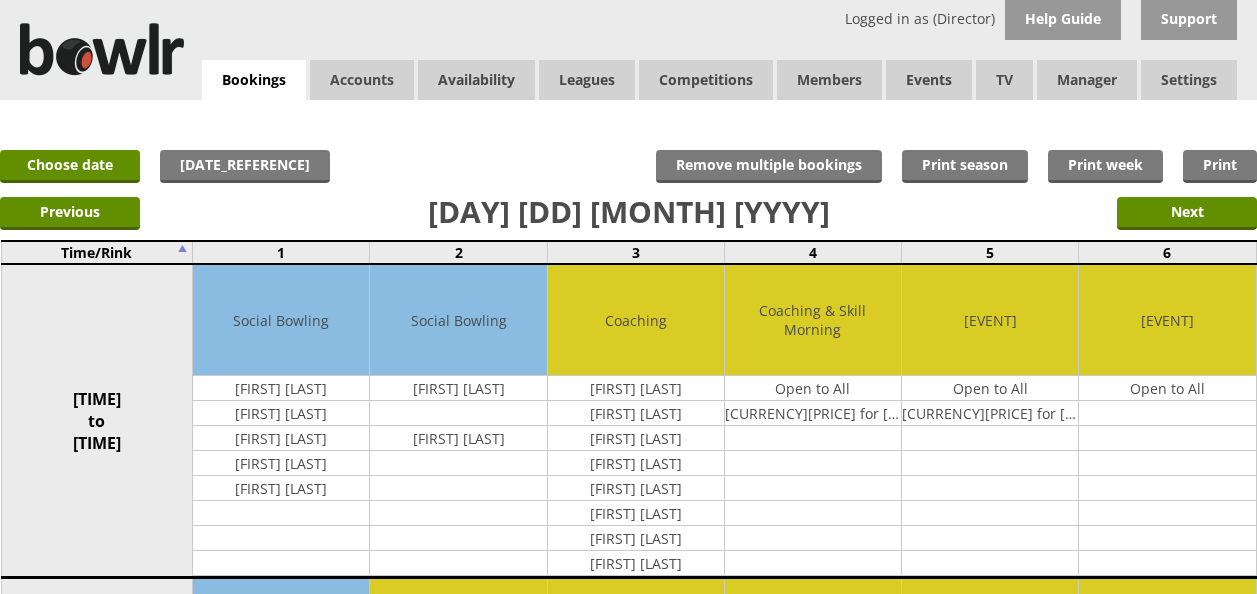 scroll, scrollTop: 0, scrollLeft: 0, axis: both 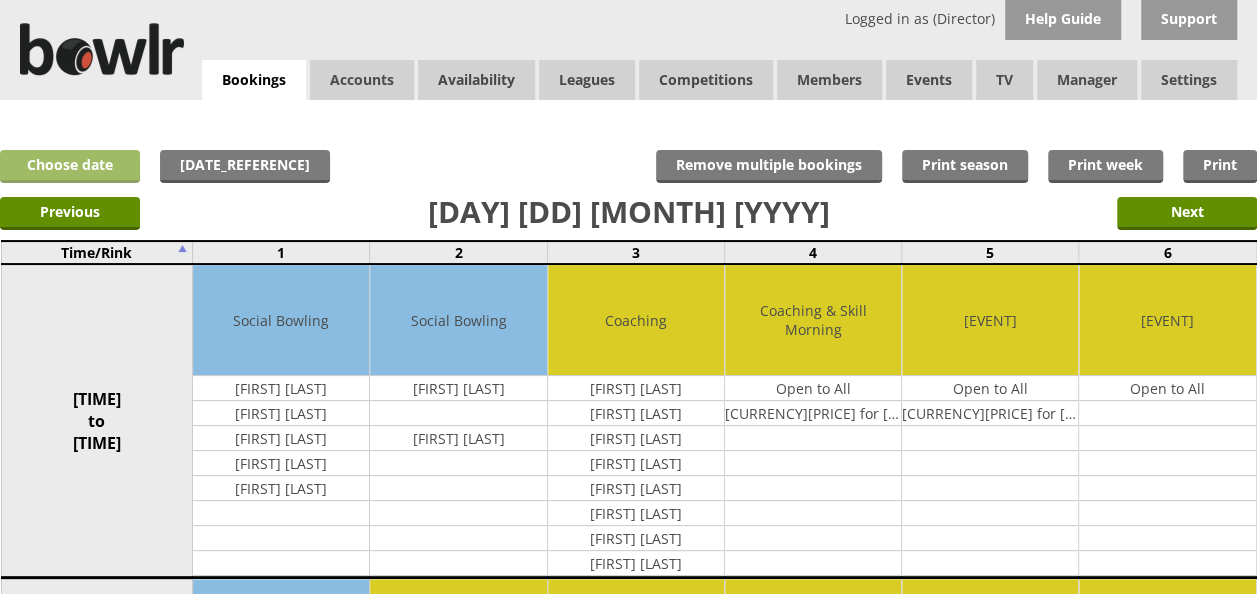 click on "Choose date" at bounding box center (70, 166) 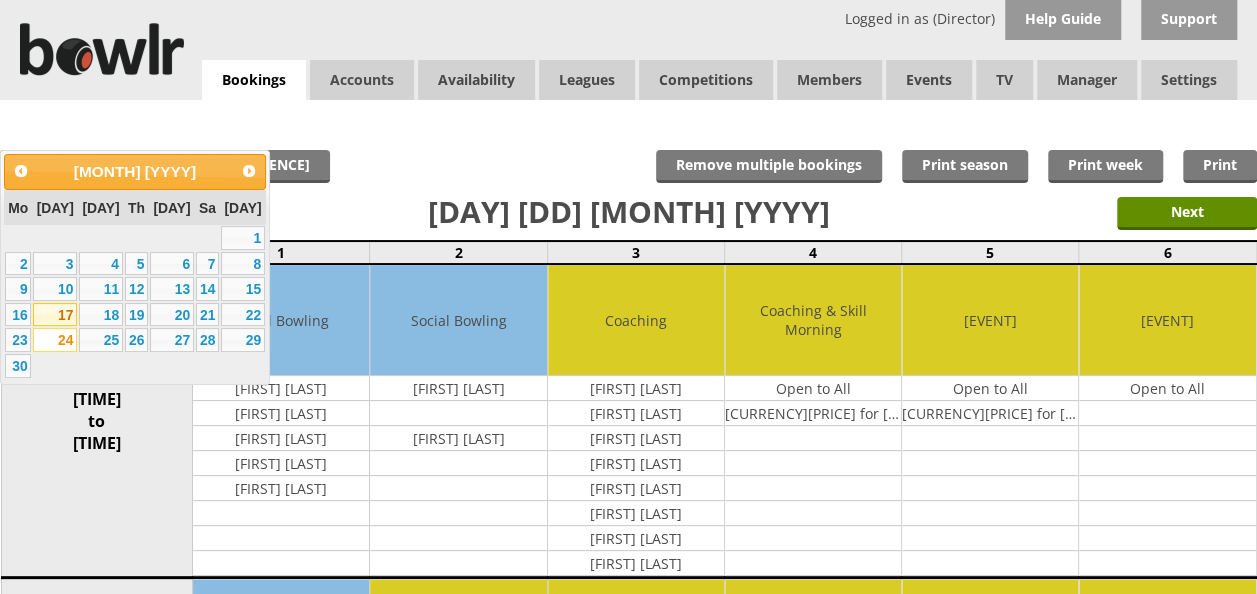 click on "17" at bounding box center (55, 315) 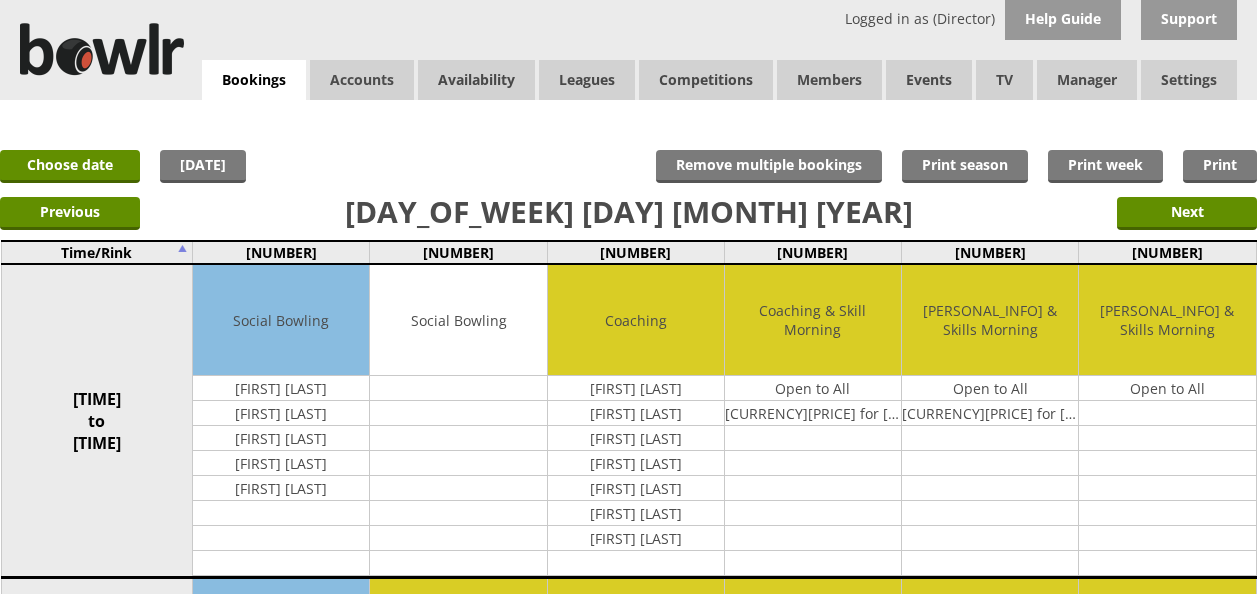 scroll, scrollTop: 0, scrollLeft: 0, axis: both 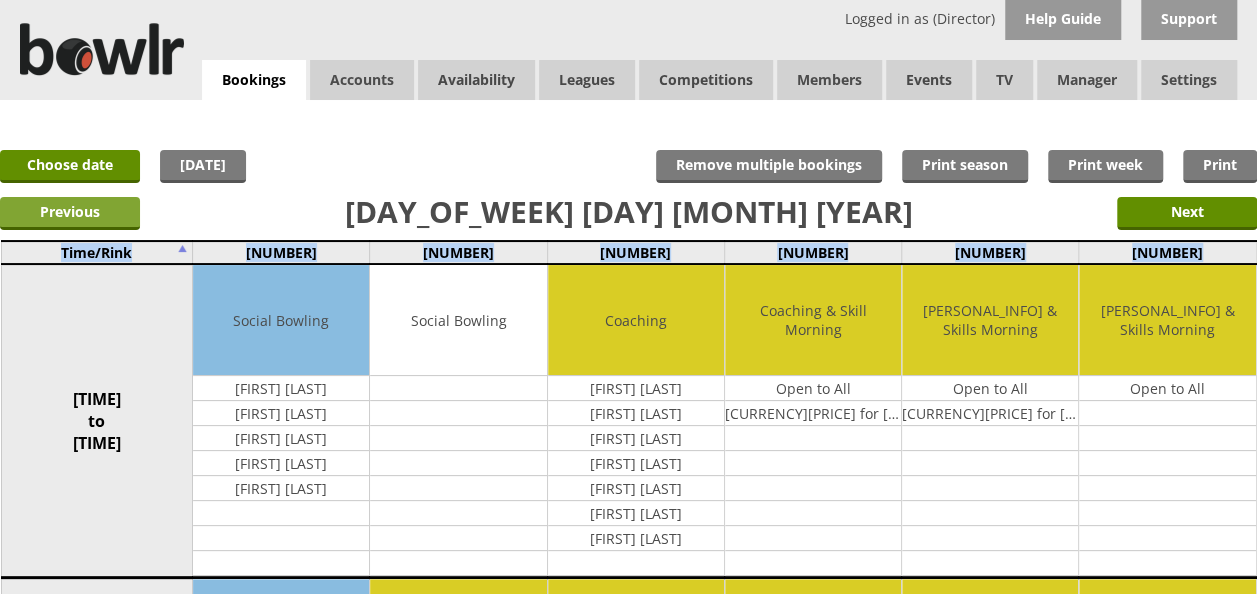 drag, startPoint x: 0, startPoint y: 0, endPoint x: 102, endPoint y: 202, distance: 226.29184 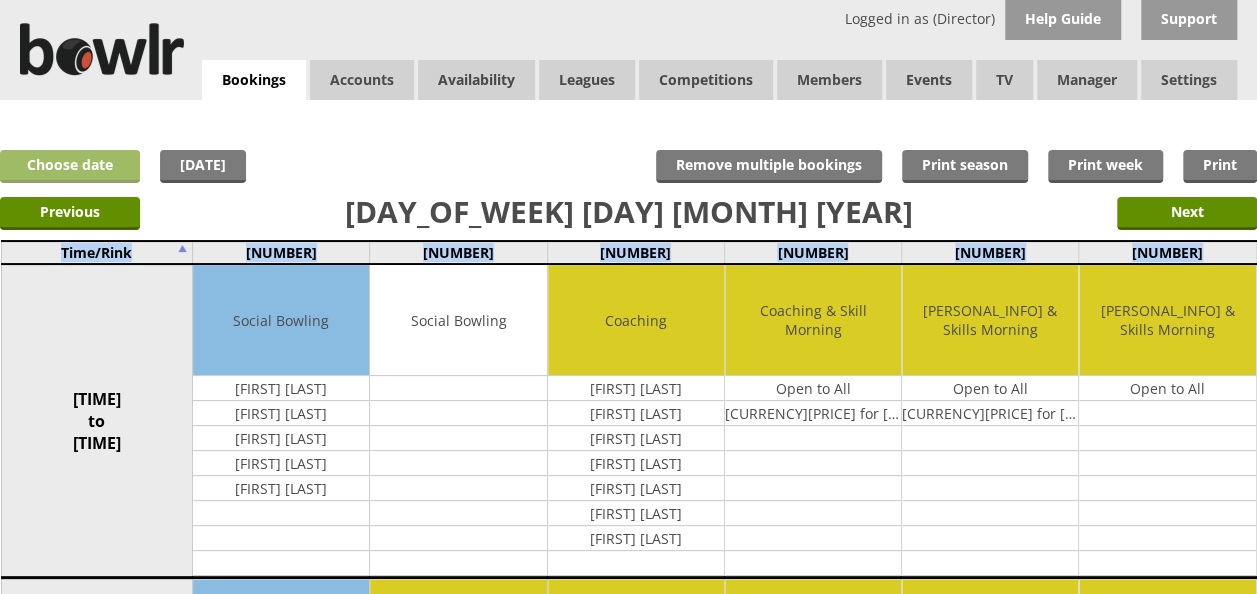 drag, startPoint x: 102, startPoint y: 202, endPoint x: 85, endPoint y: 164, distance: 41.62932 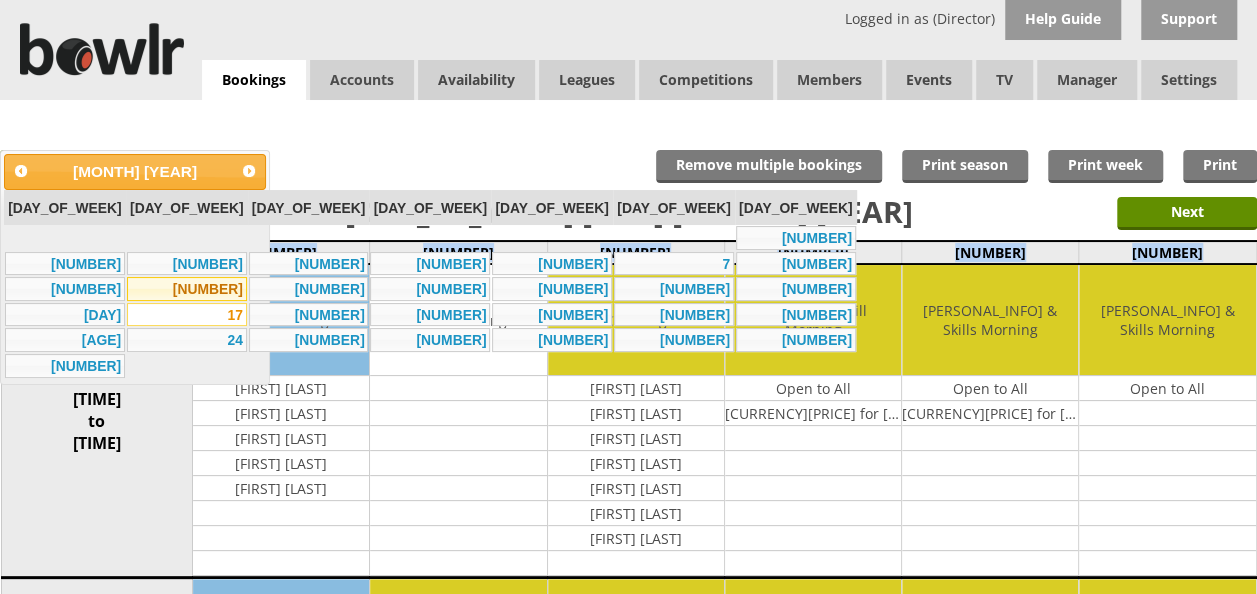 click on "[NUMBER]" at bounding box center [187, 289] 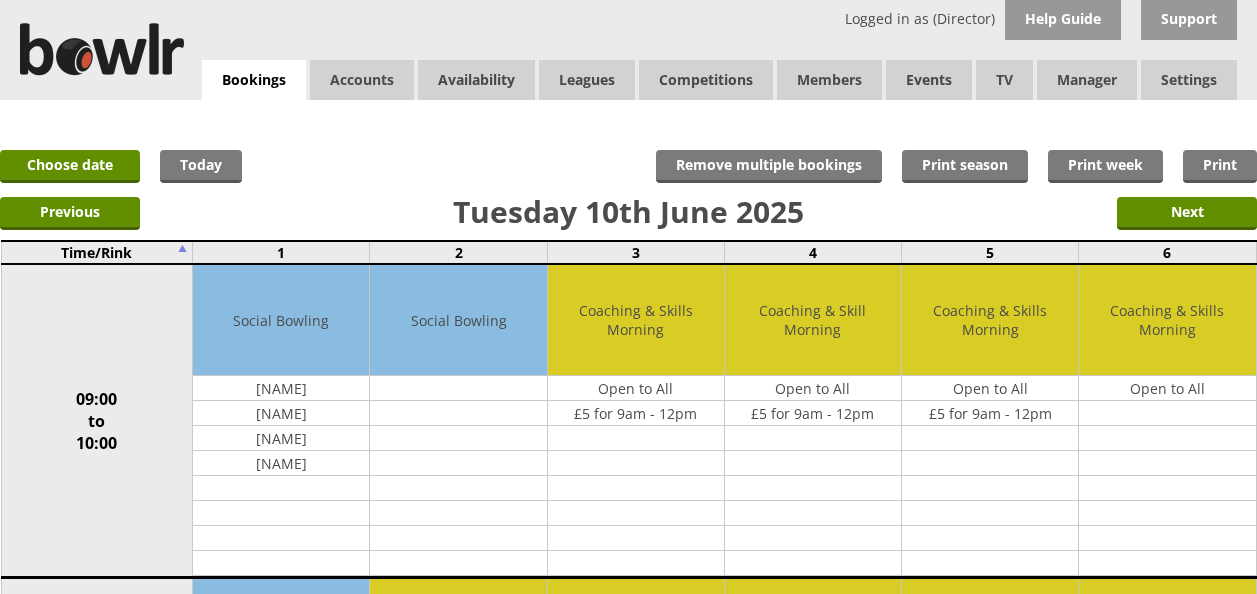 scroll, scrollTop: 0, scrollLeft: 0, axis: both 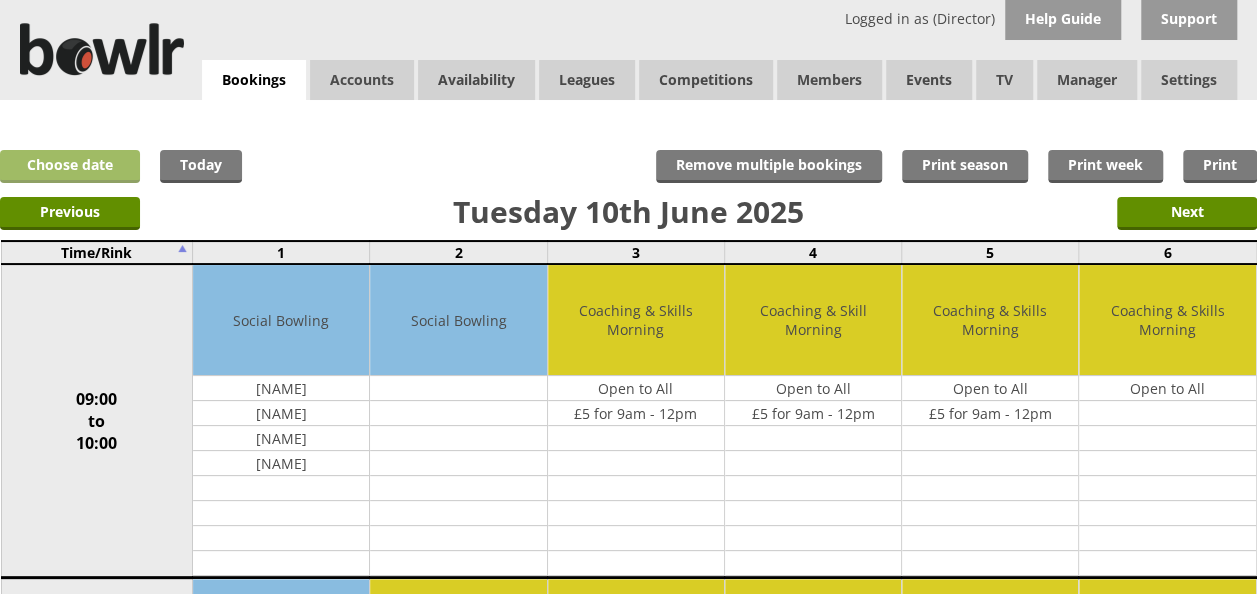 drag, startPoint x: 64, startPoint y: 214, endPoint x: 77, endPoint y: 163, distance: 52.63079 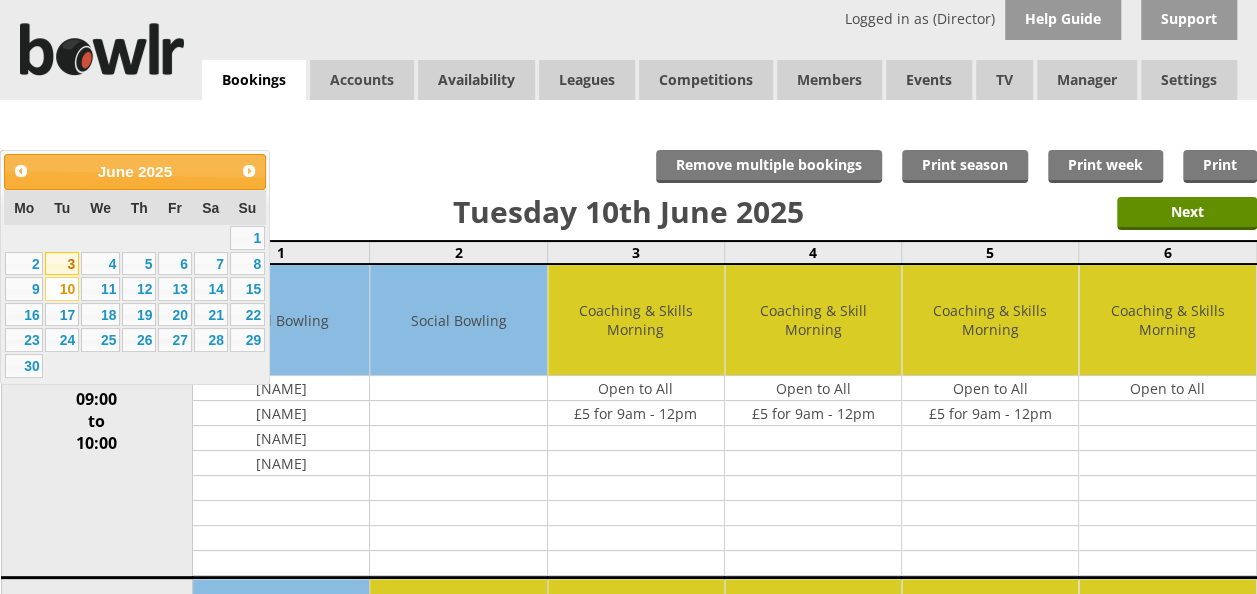 click on "[NUMBER]" at bounding box center (62, 264) 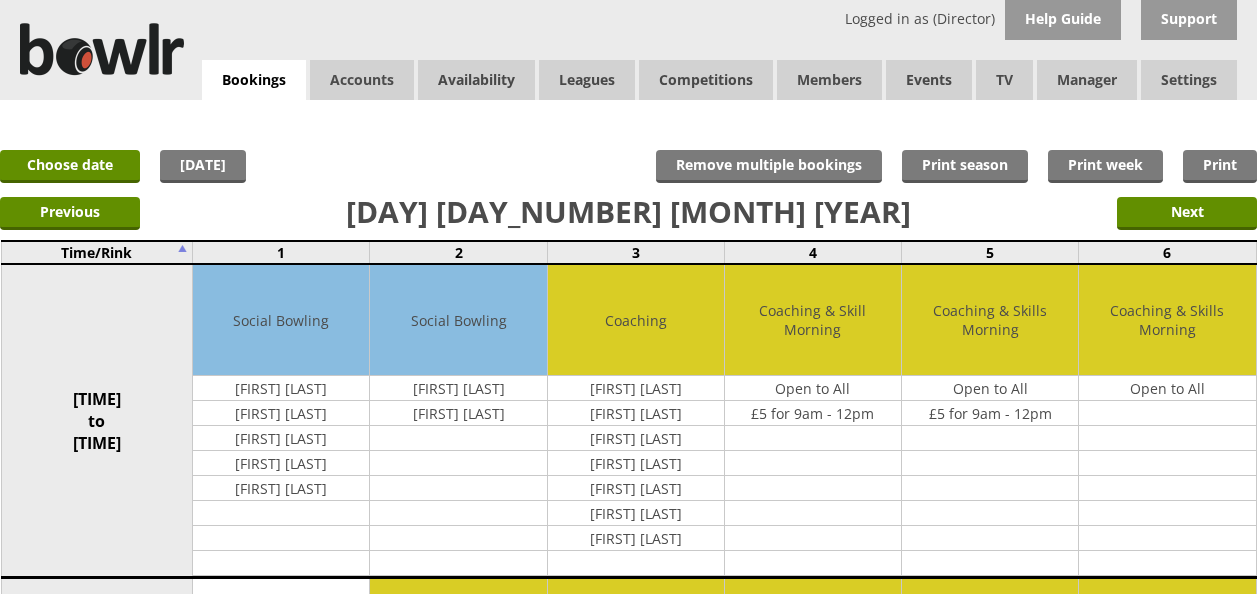scroll, scrollTop: 0, scrollLeft: 0, axis: both 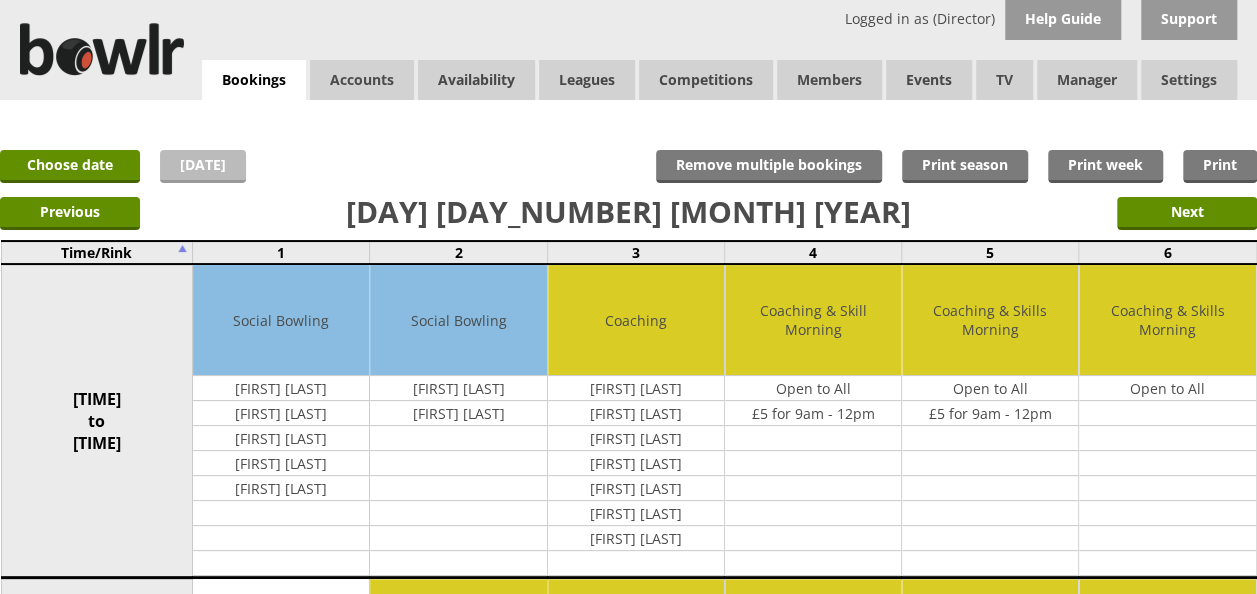 click on "Today" at bounding box center (203, 166) 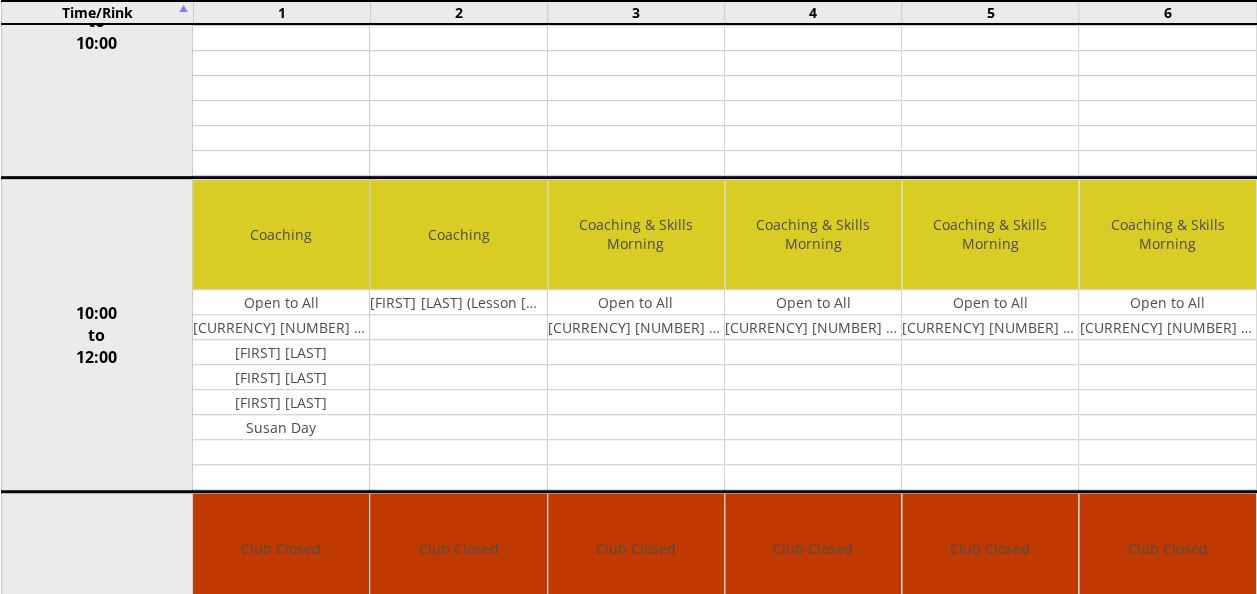 scroll, scrollTop: 0, scrollLeft: 0, axis: both 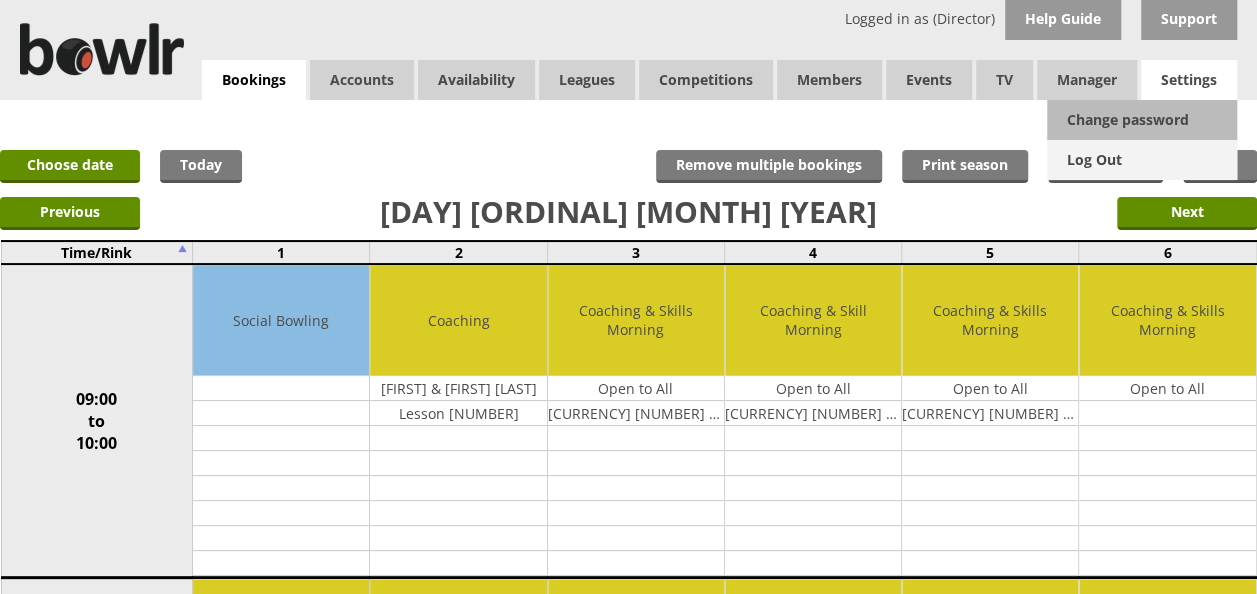 click on "Log Out" at bounding box center [1142, 160] 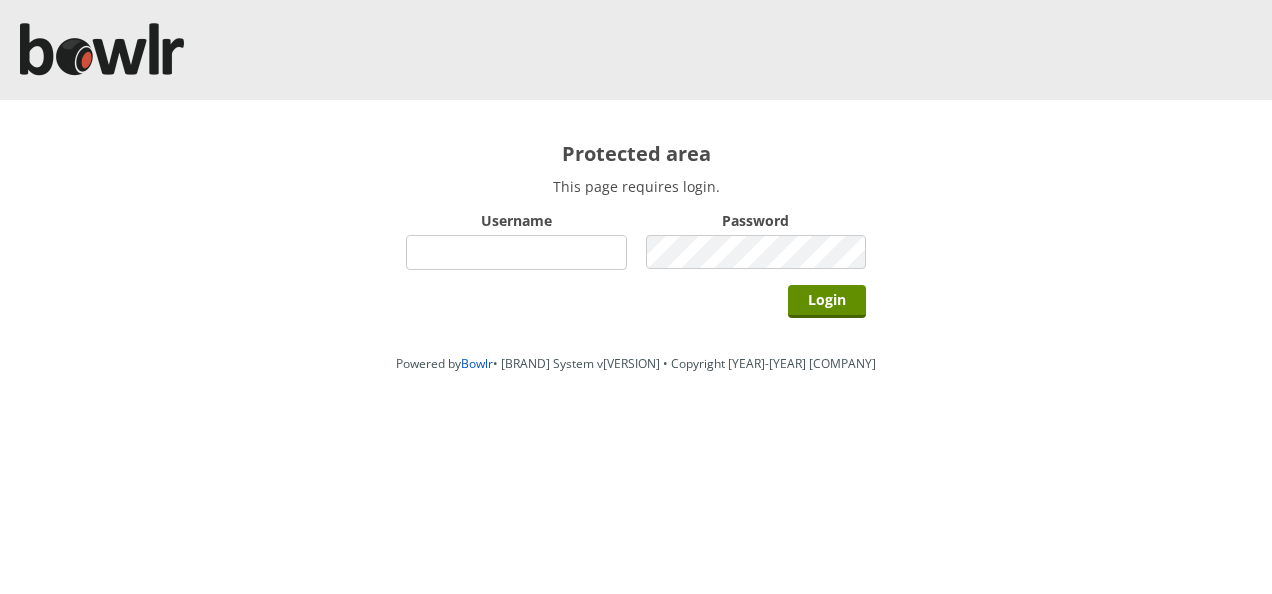 scroll, scrollTop: 0, scrollLeft: 0, axis: both 